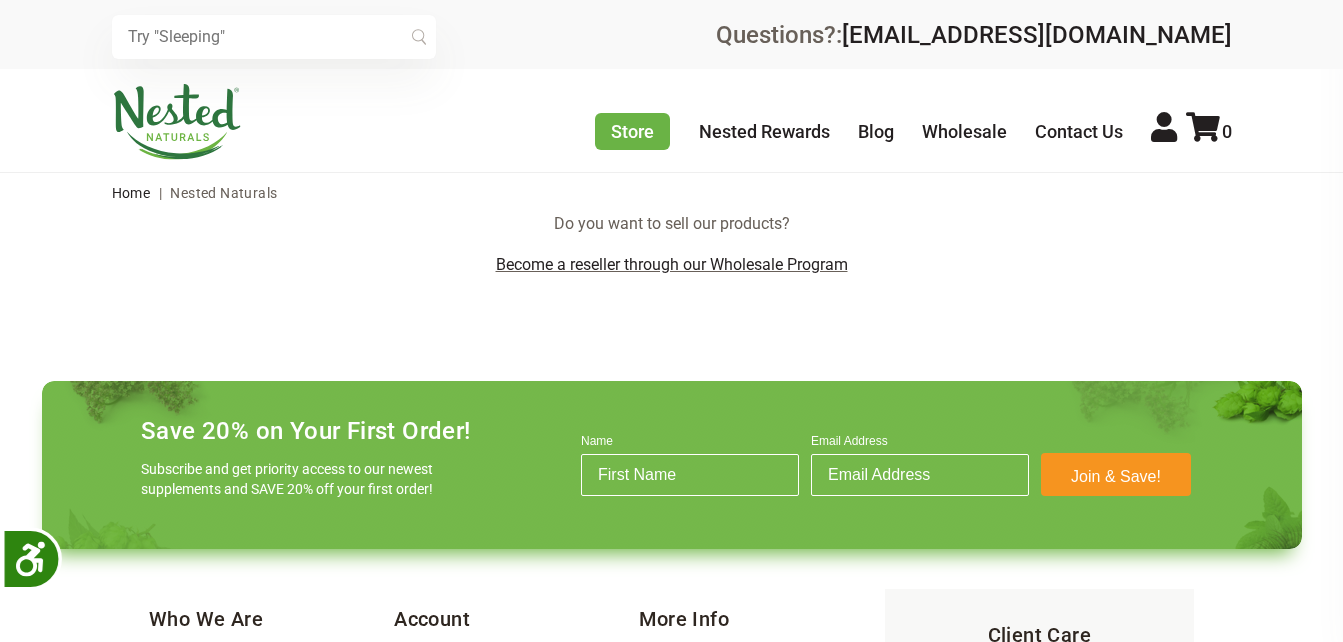 scroll, scrollTop: 0, scrollLeft: 0, axis: both 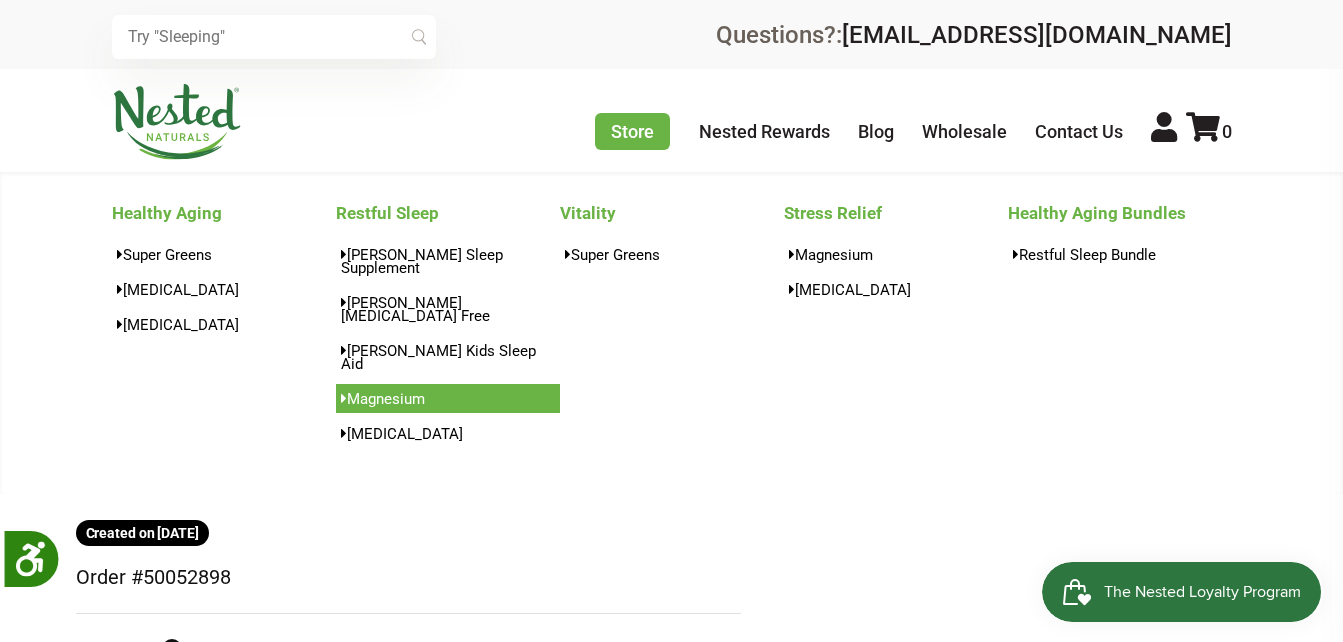 click on "Magnesium" at bounding box center (448, 398) 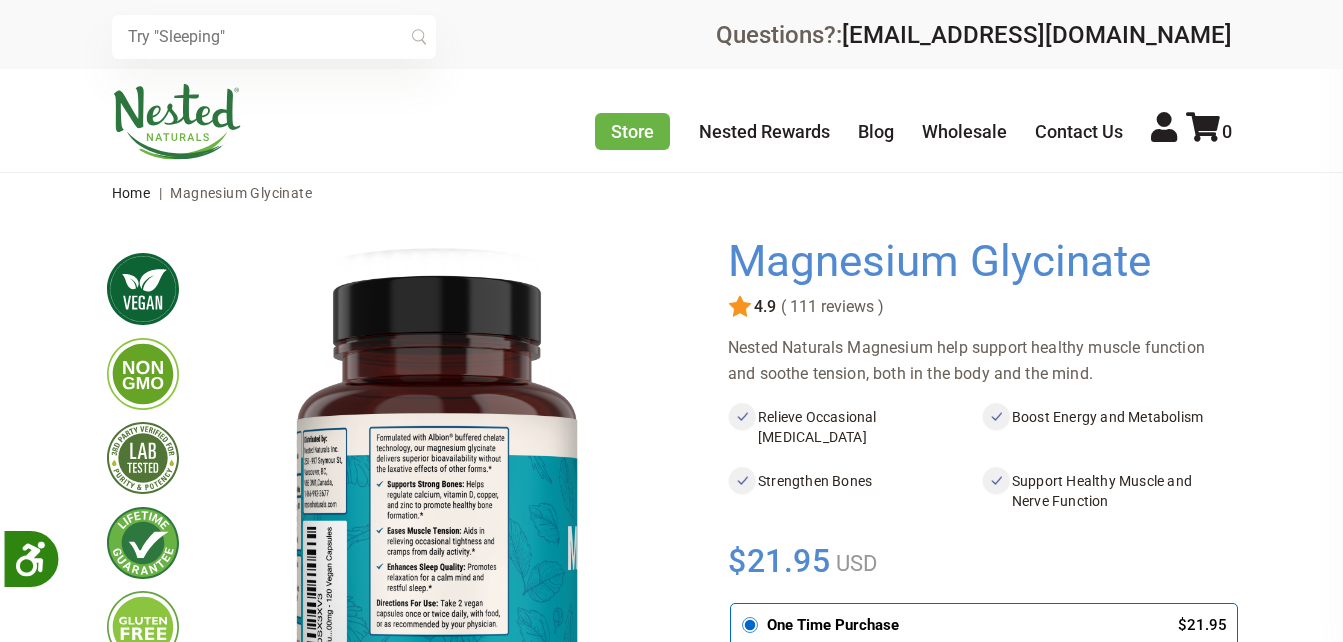 scroll, scrollTop: 0, scrollLeft: 0, axis: both 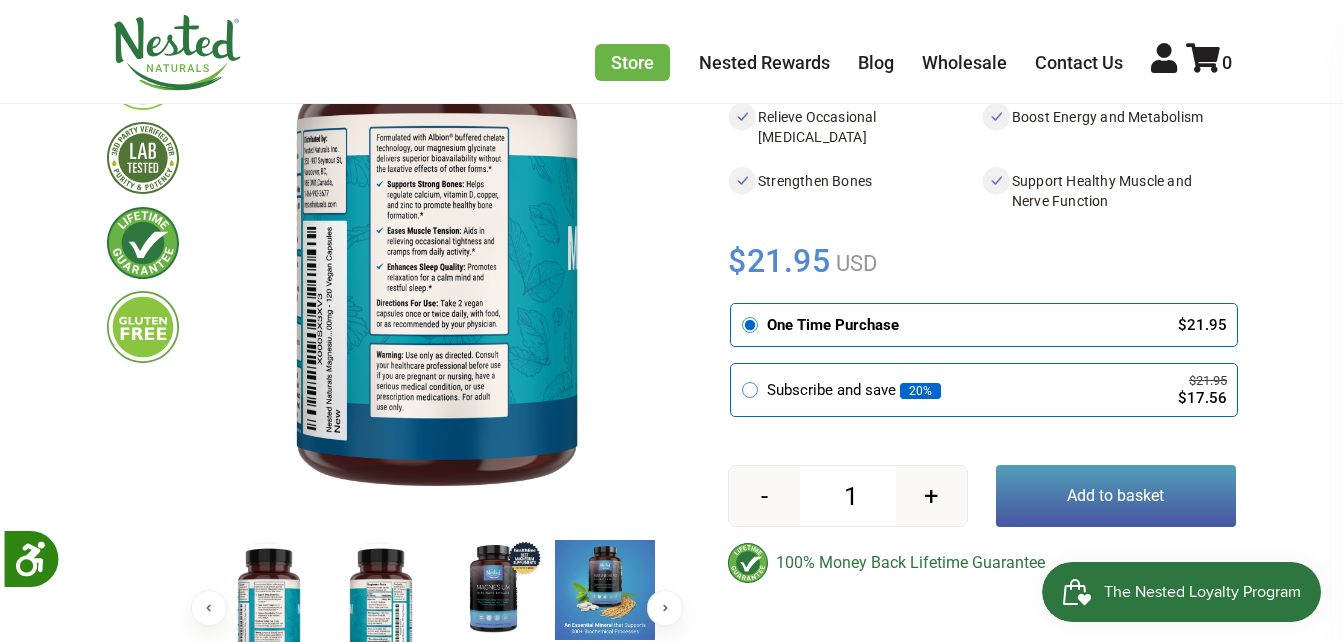 click on "+" at bounding box center (931, 496) 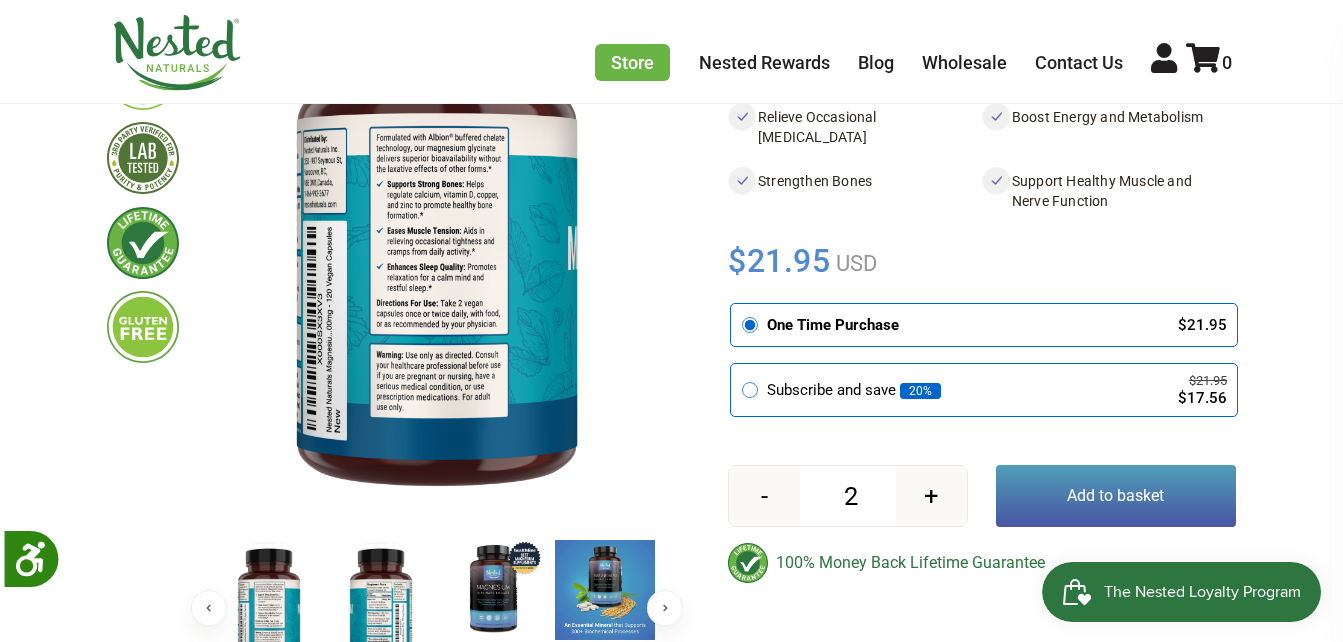 click on "+" at bounding box center (931, 496) 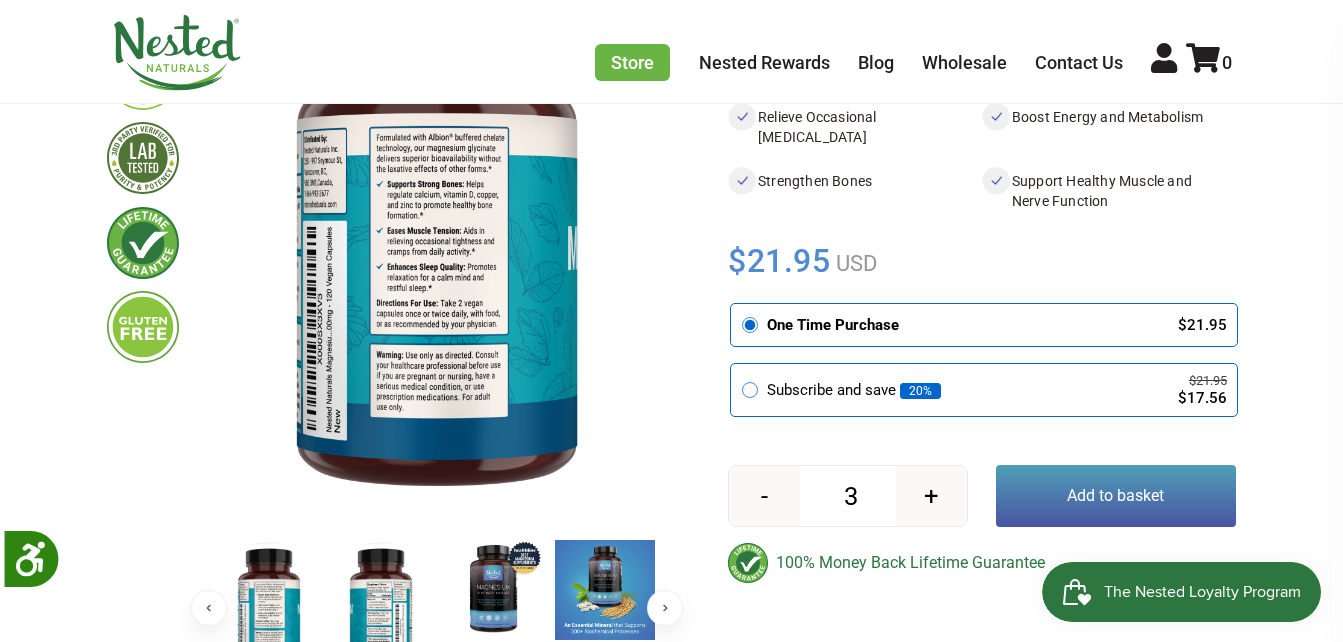 click on "+" at bounding box center (931, 496) 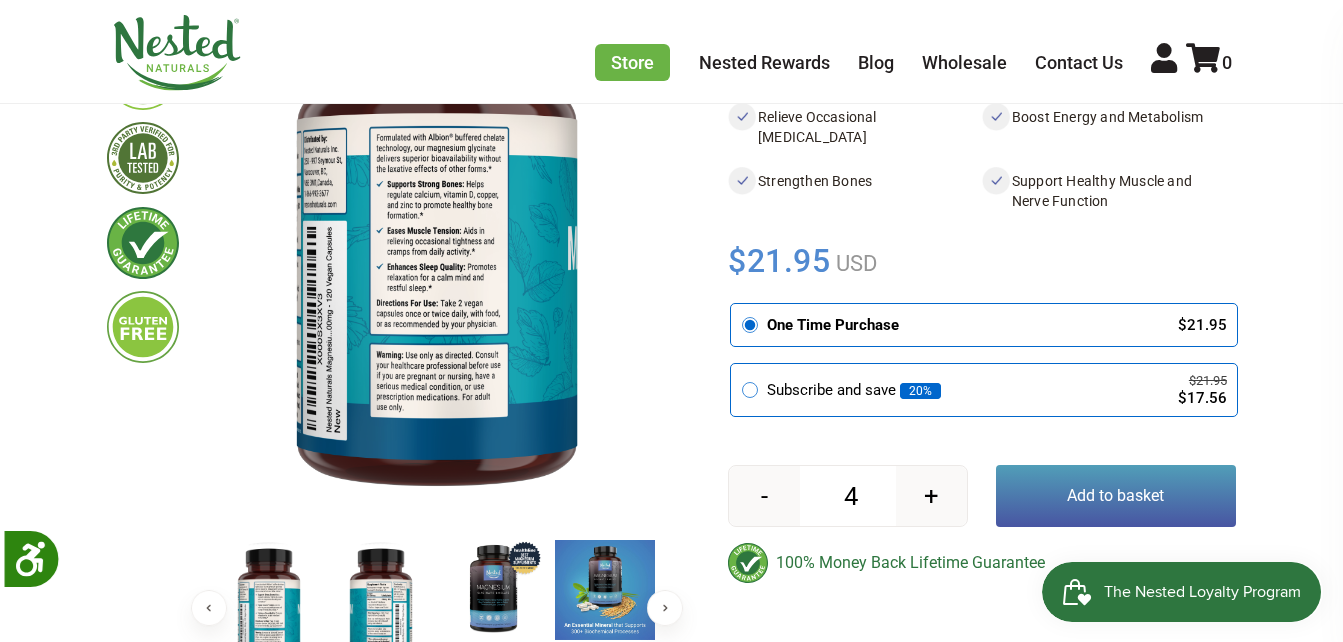 click on "Add to basket" at bounding box center [1116, 496] 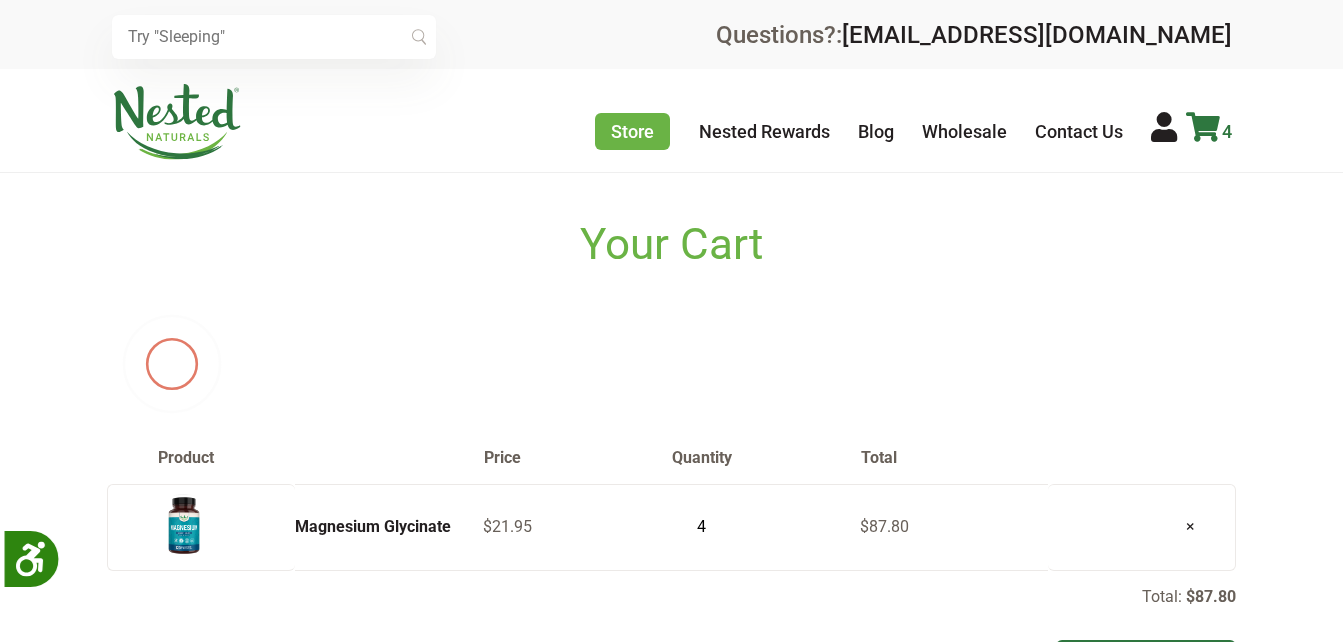 scroll, scrollTop: 0, scrollLeft: 0, axis: both 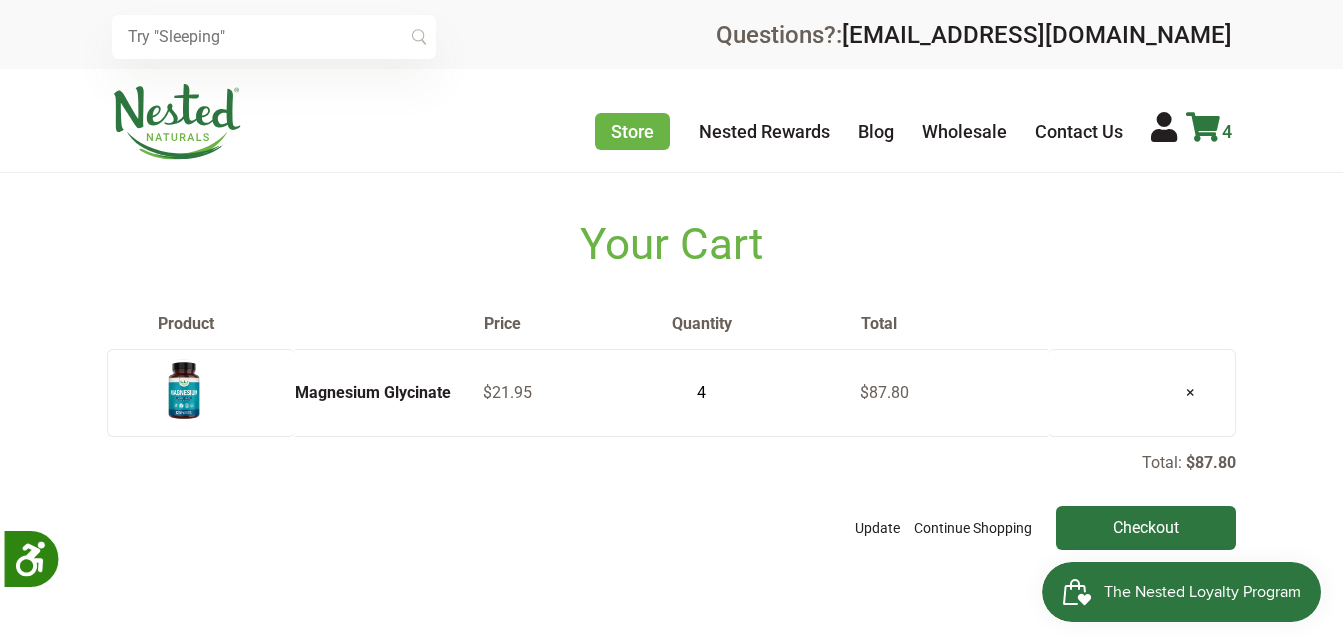 click at bounding box center (1203, 127) 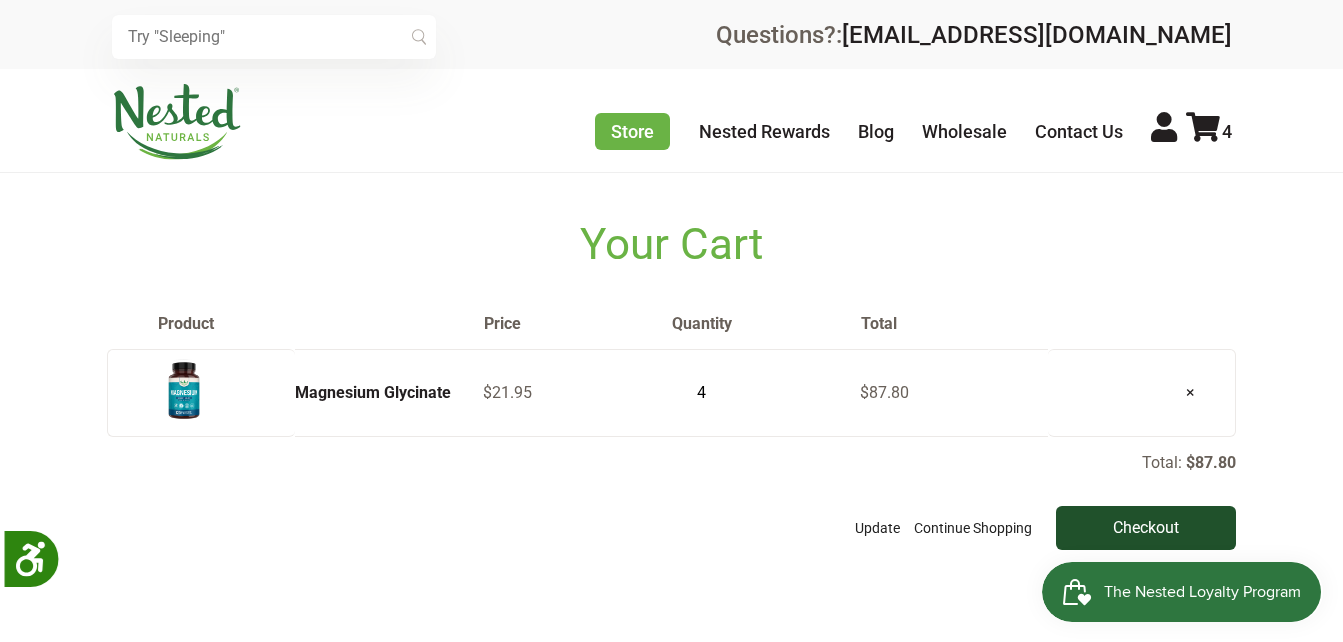click on "Checkout" at bounding box center [1146, 528] 